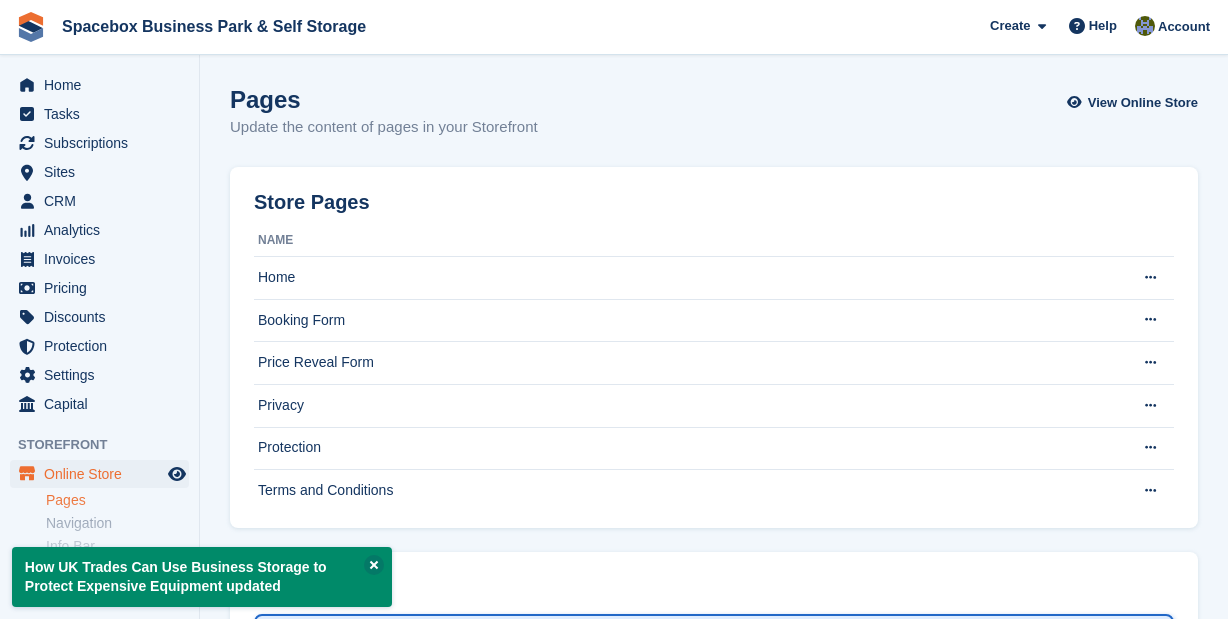 scroll, scrollTop: 0, scrollLeft: 0, axis: both 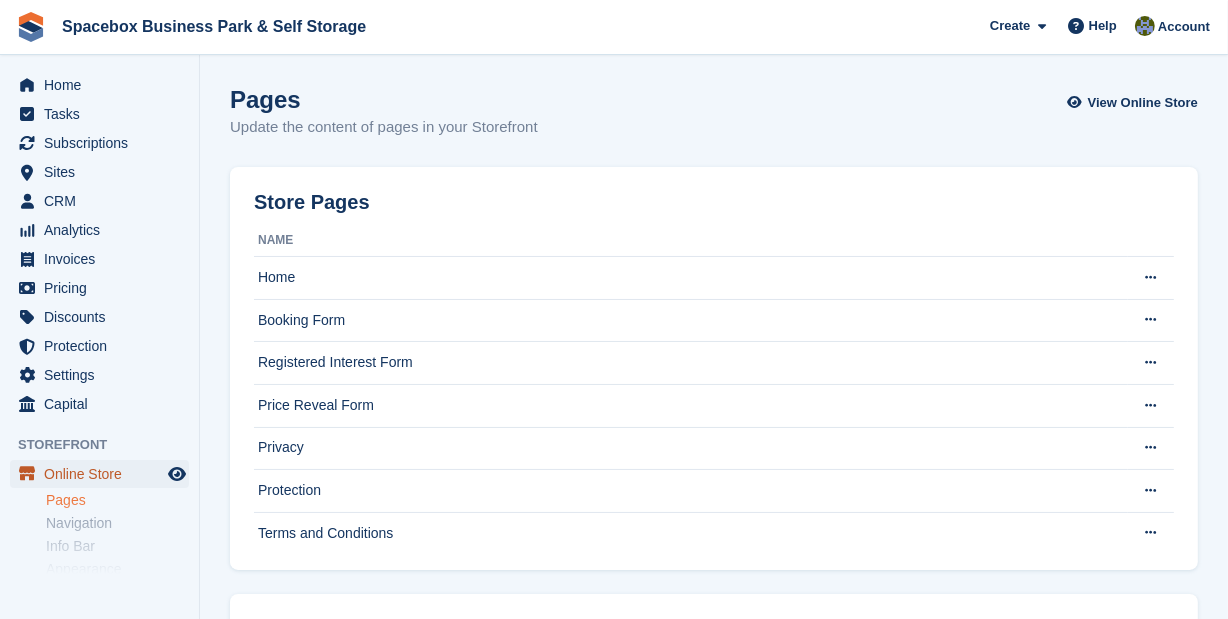 click on "Online Store" at bounding box center [104, 474] 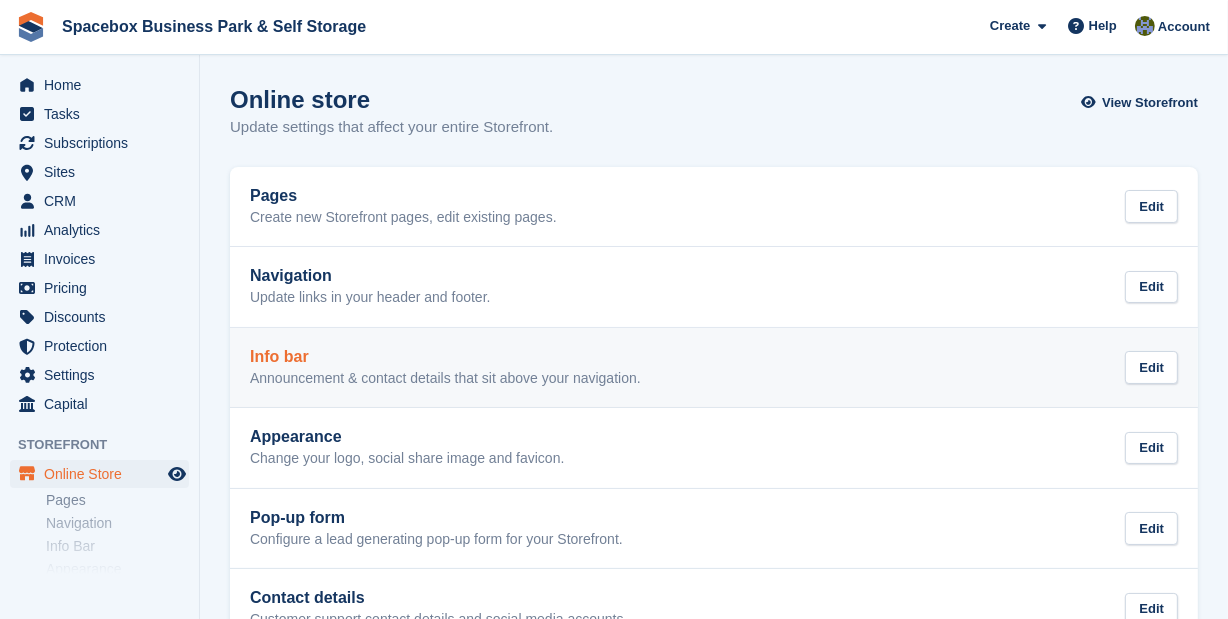 scroll, scrollTop: 380, scrollLeft: 0, axis: vertical 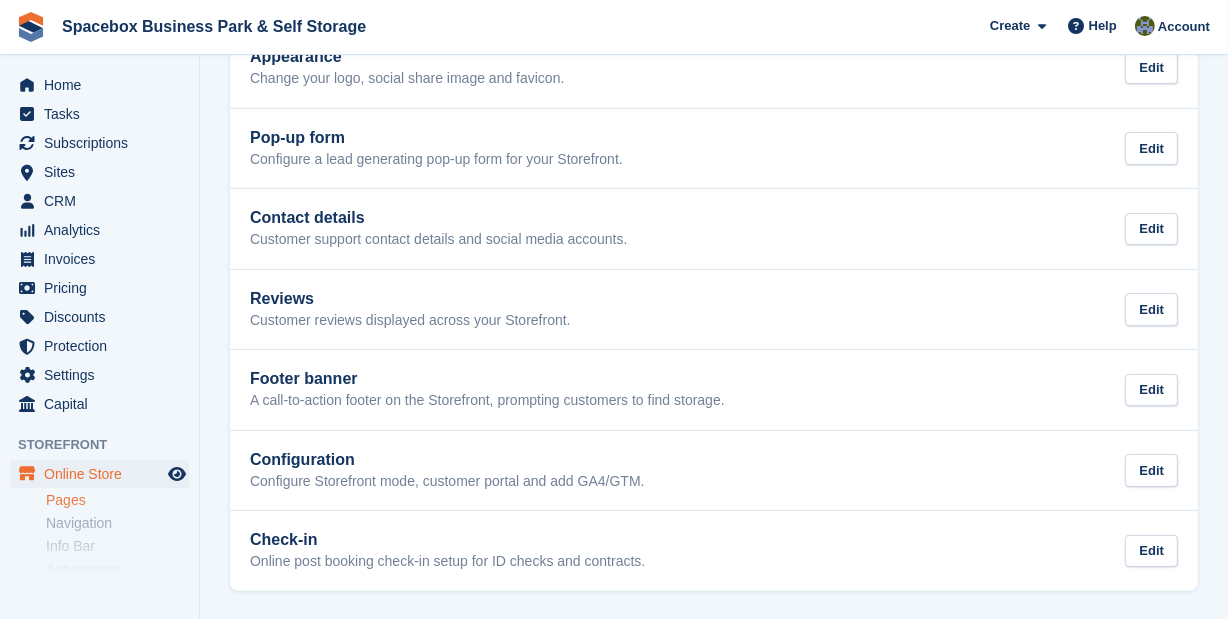 click on "Pages" at bounding box center [117, 500] 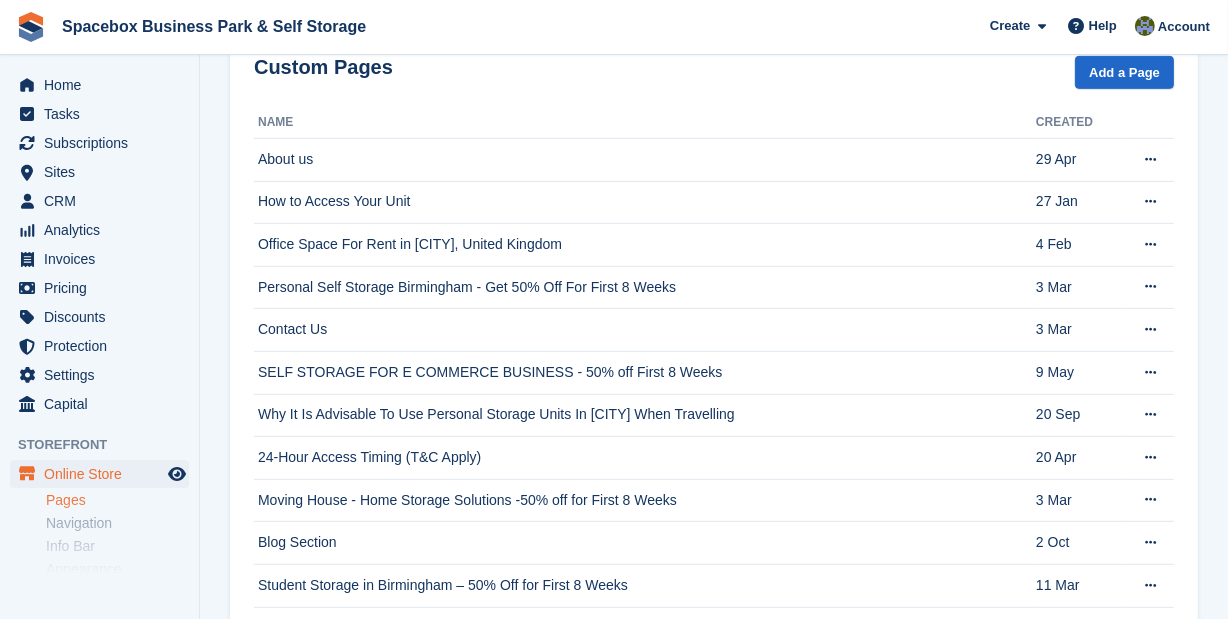 scroll, scrollTop: 1000, scrollLeft: 0, axis: vertical 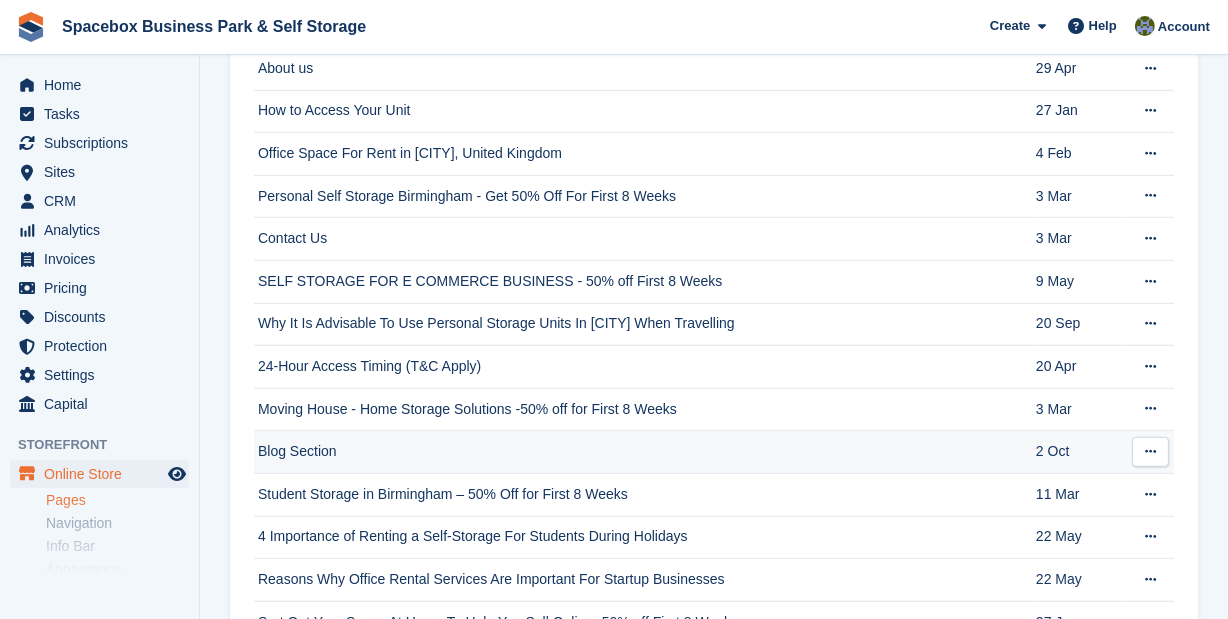 click at bounding box center (1150, 452) 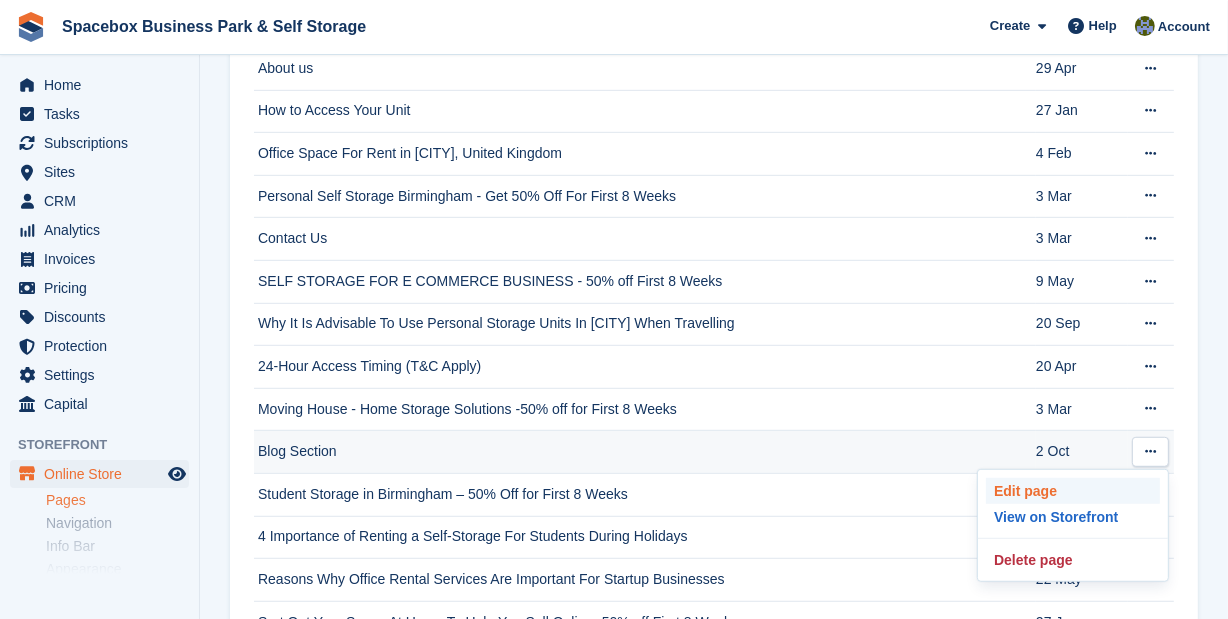 click on "Edit page" at bounding box center (1073, 491) 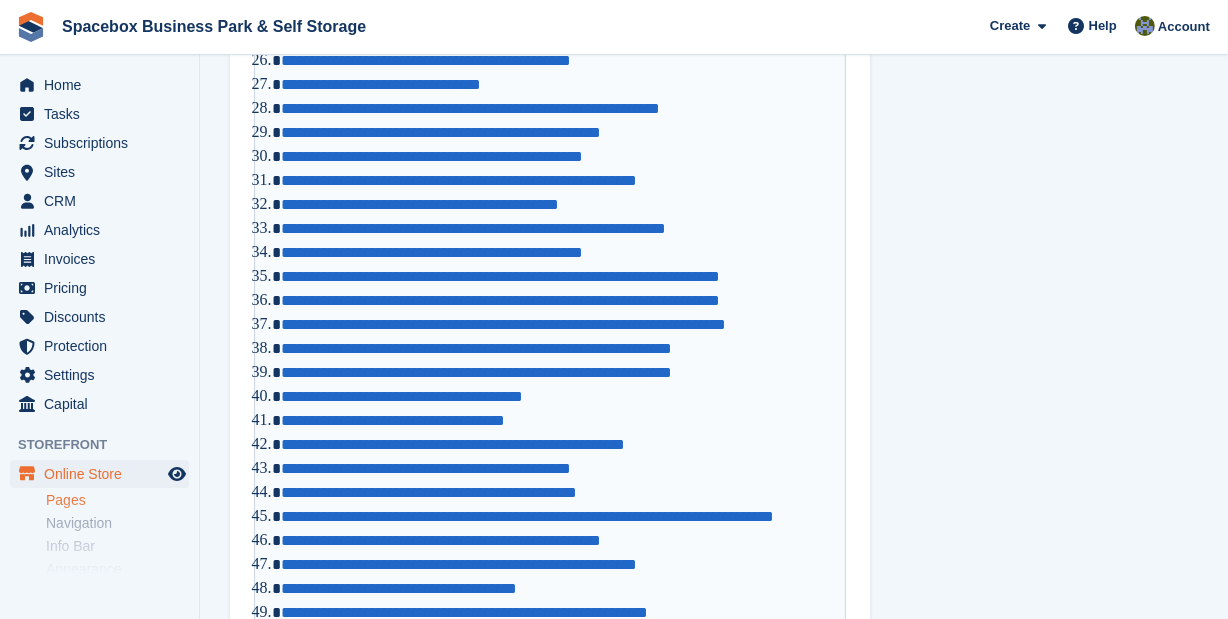 scroll, scrollTop: 0, scrollLeft: 0, axis: both 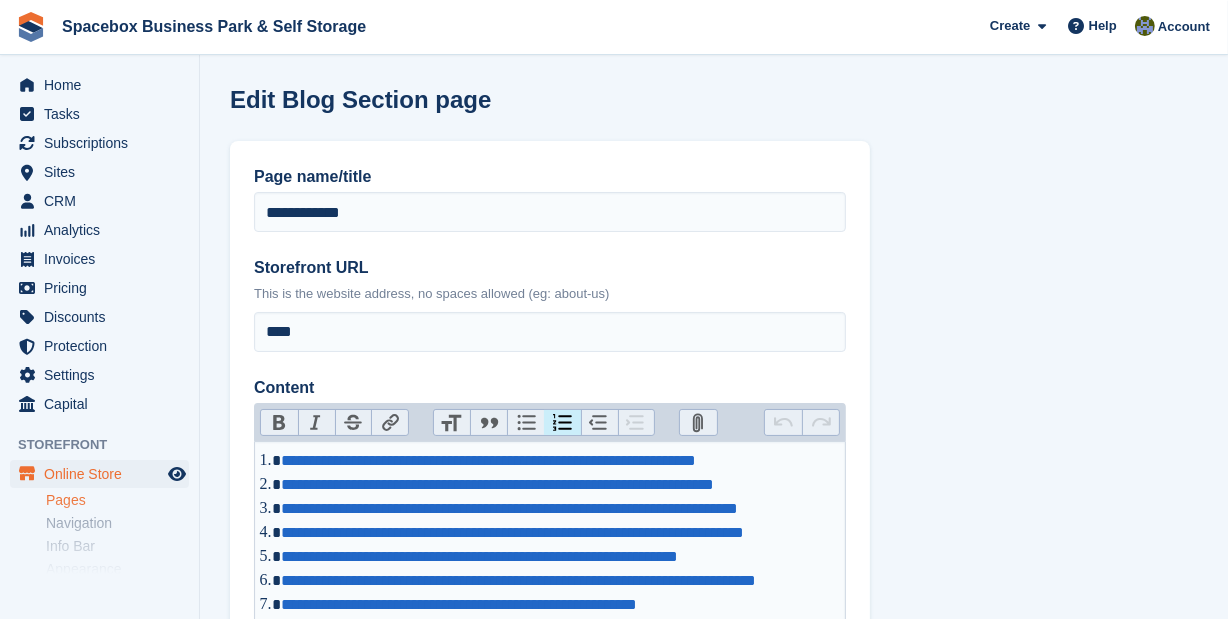 click on "Pages" at bounding box center (117, 500) 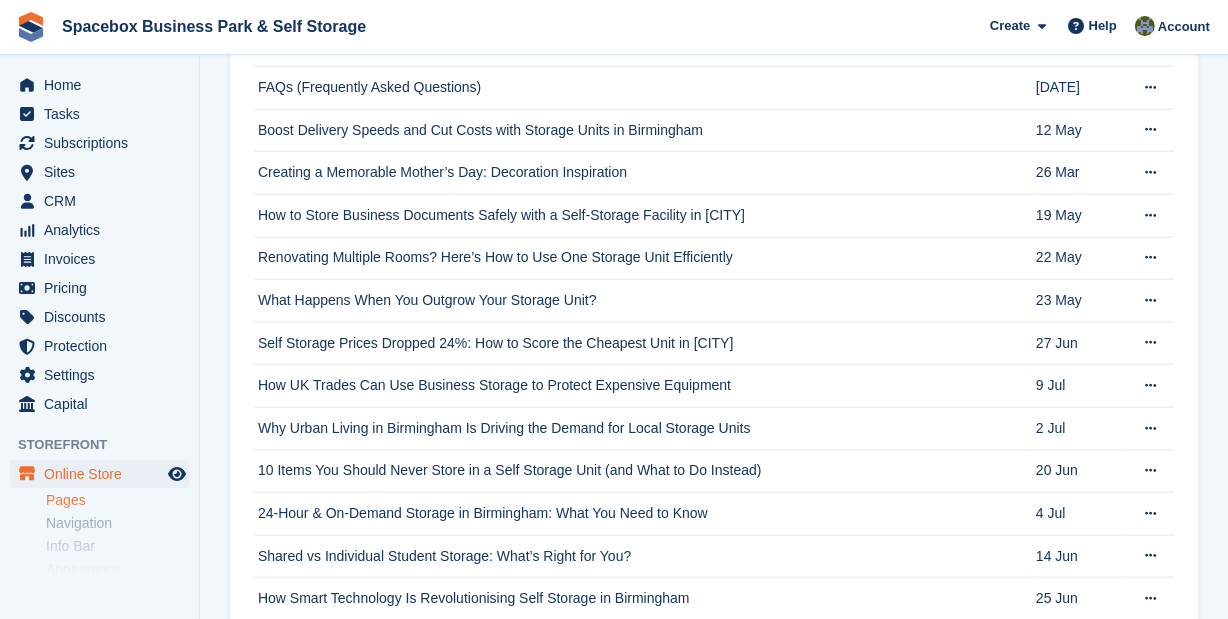 scroll, scrollTop: 8857, scrollLeft: 0, axis: vertical 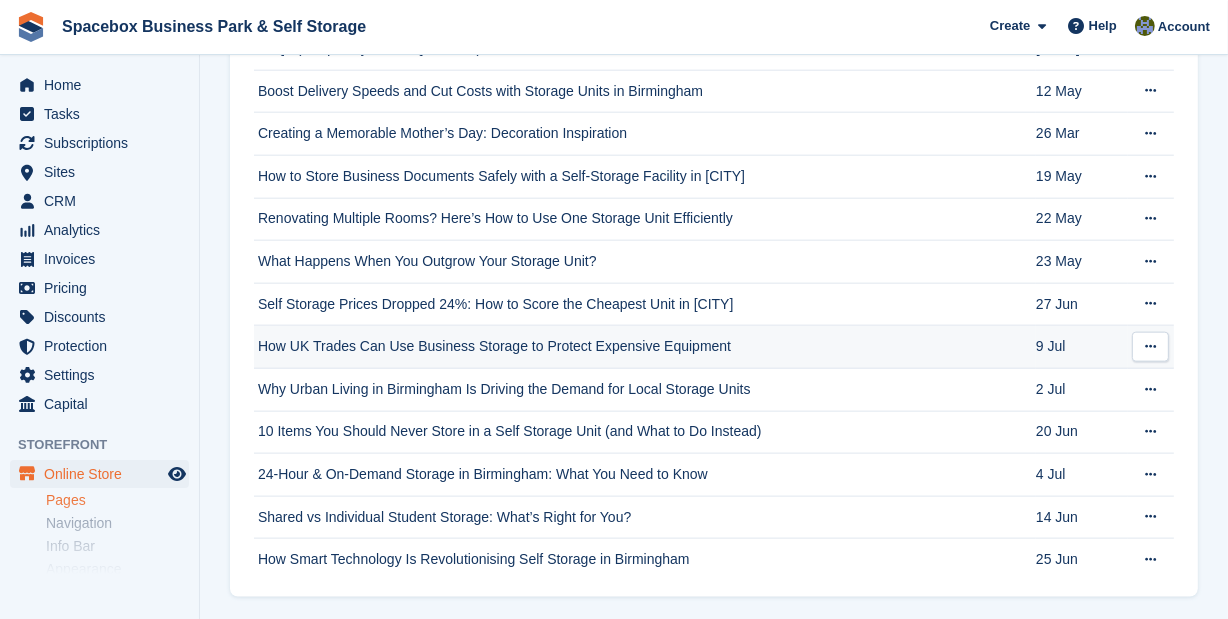 click at bounding box center [1150, 346] 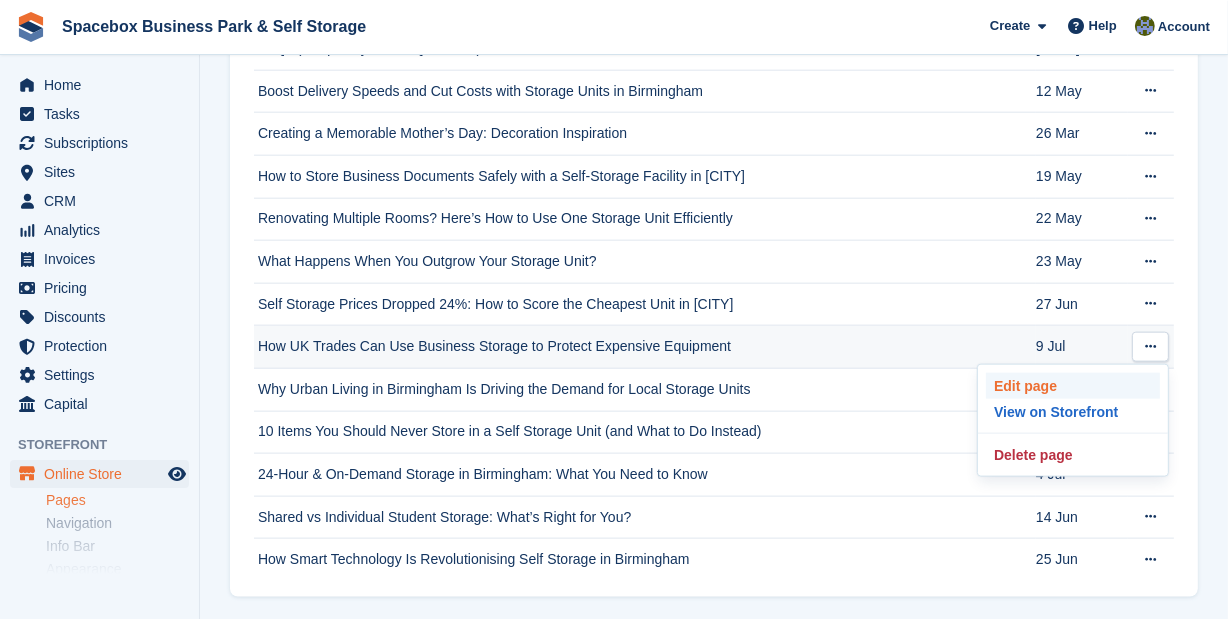 click on "Edit page" at bounding box center (1073, 386) 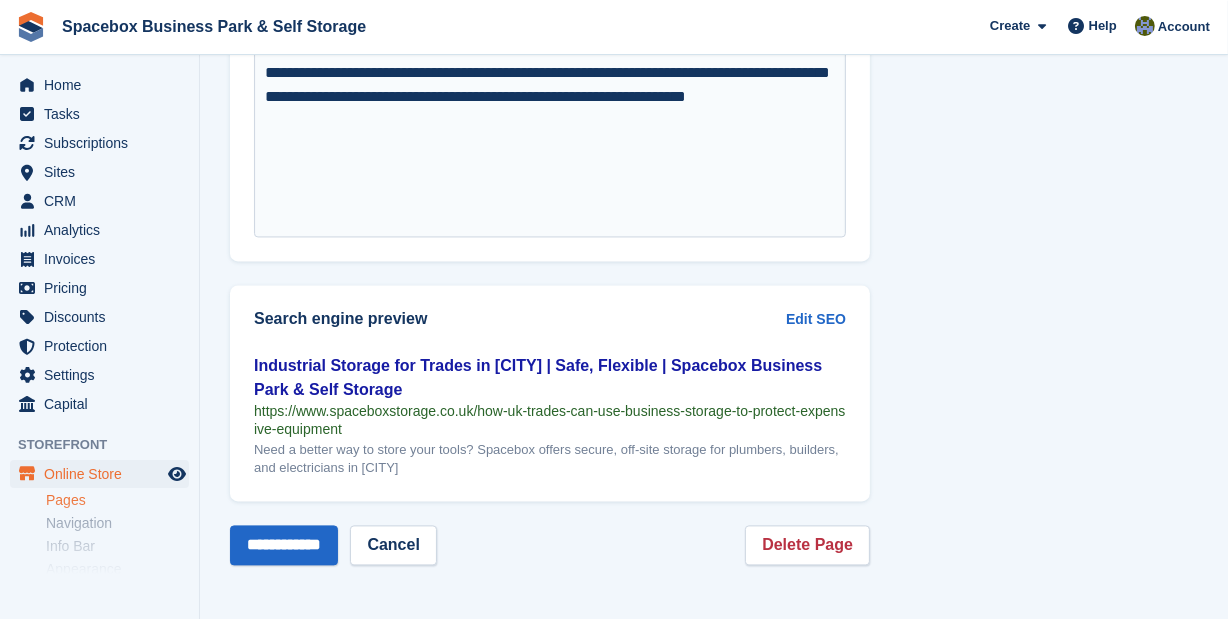 scroll, scrollTop: 0, scrollLeft: 0, axis: both 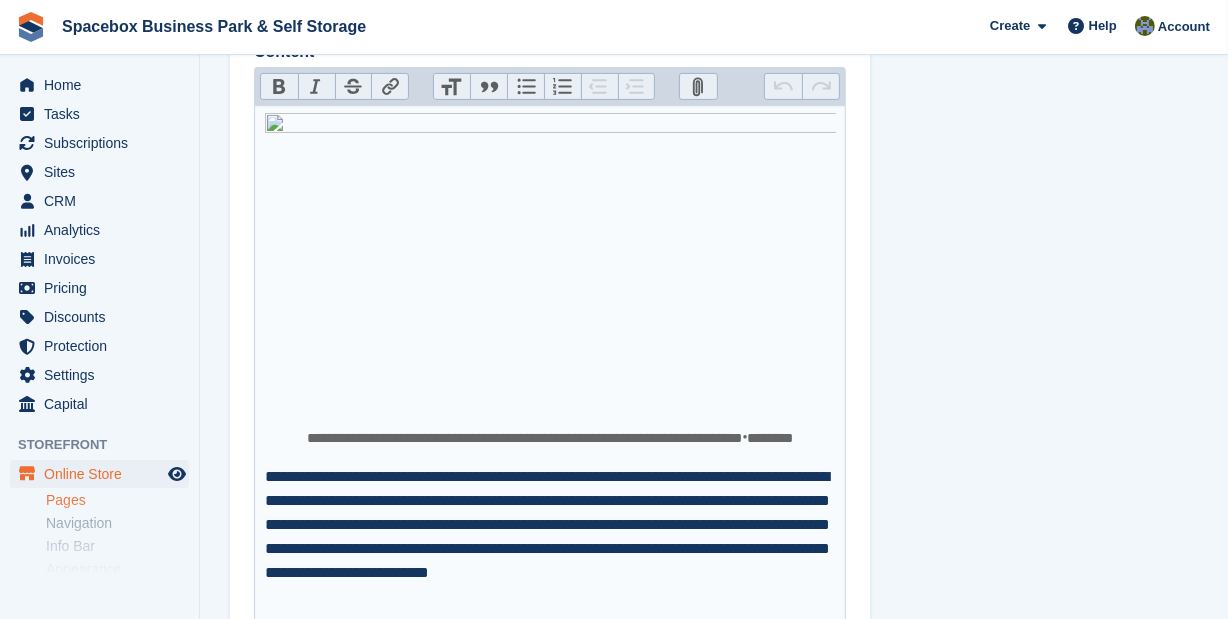 click at bounding box center (550, 271) 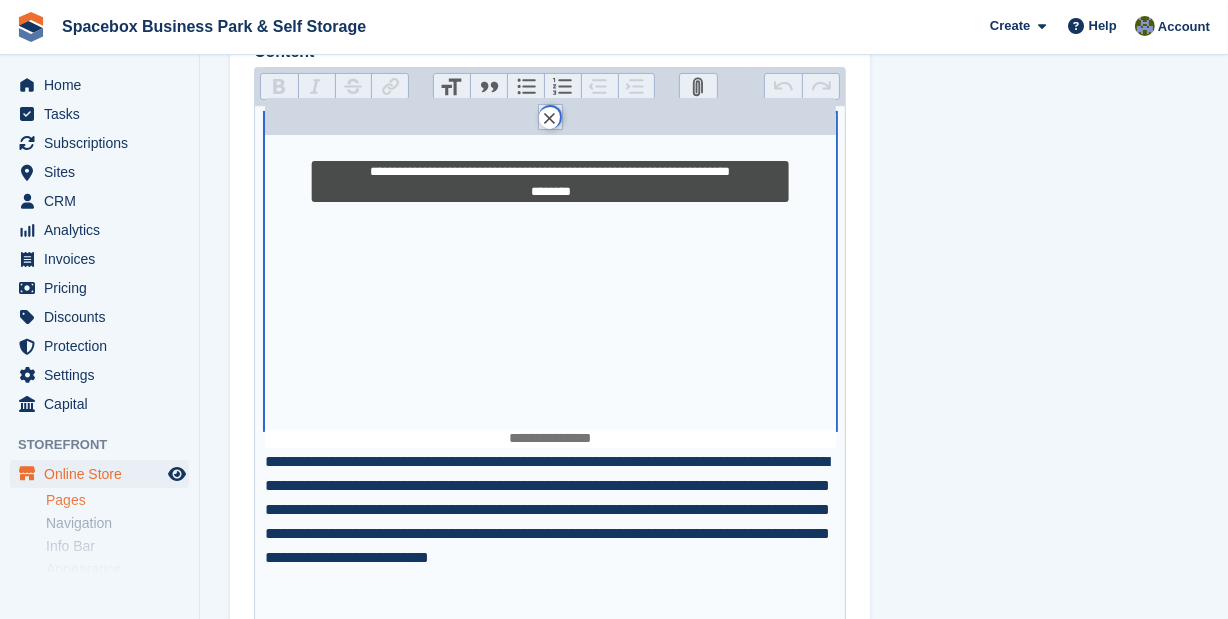 type on "**********" 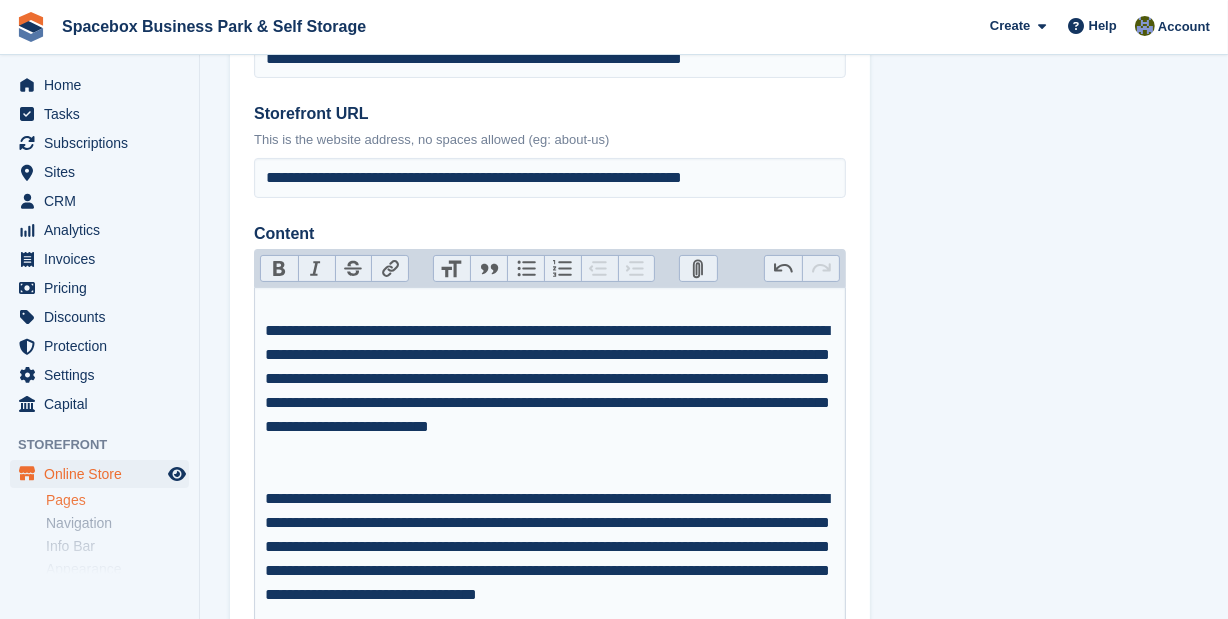 scroll, scrollTop: 90, scrollLeft: 0, axis: vertical 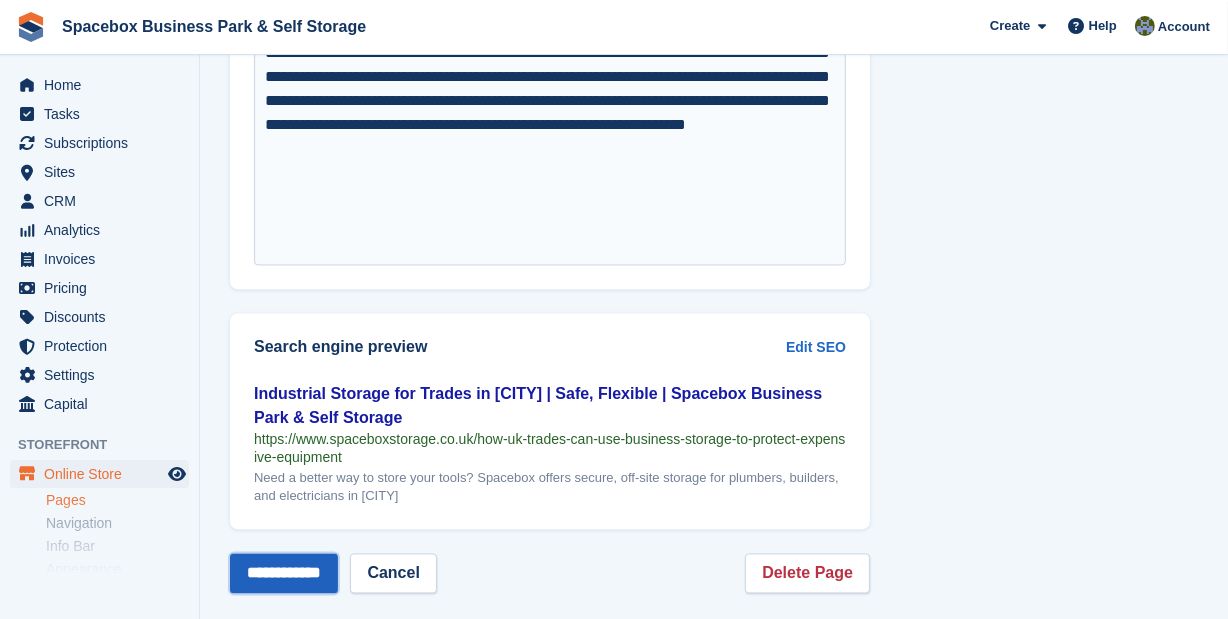 click on "**********" at bounding box center [284, 573] 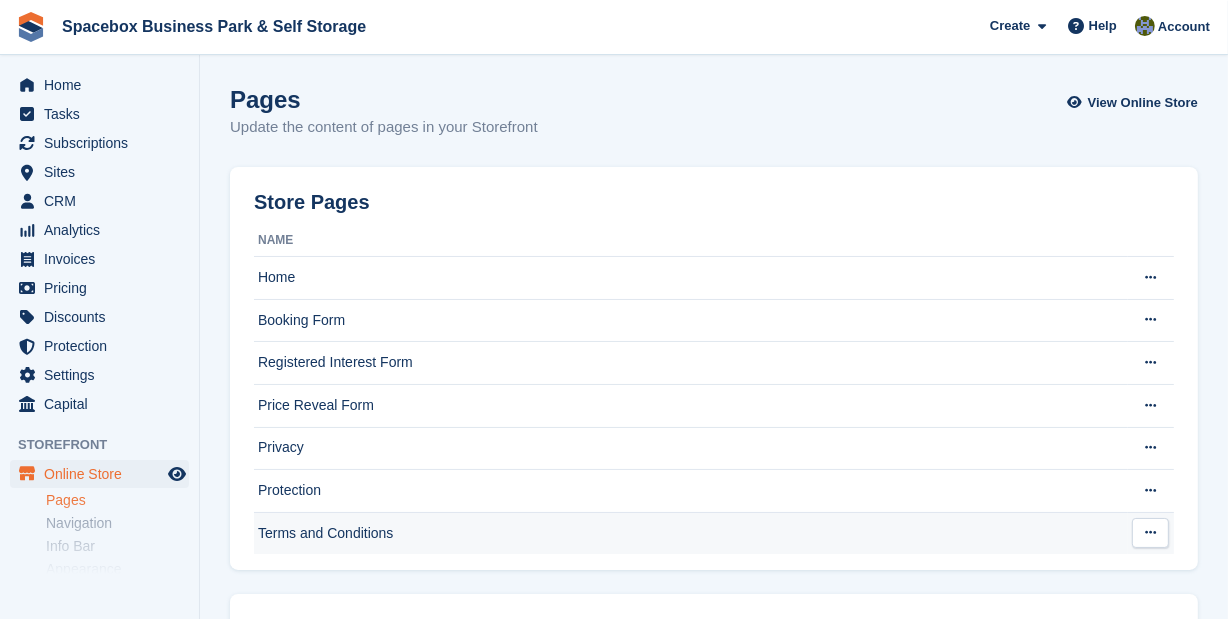 scroll, scrollTop: 454, scrollLeft: 0, axis: vertical 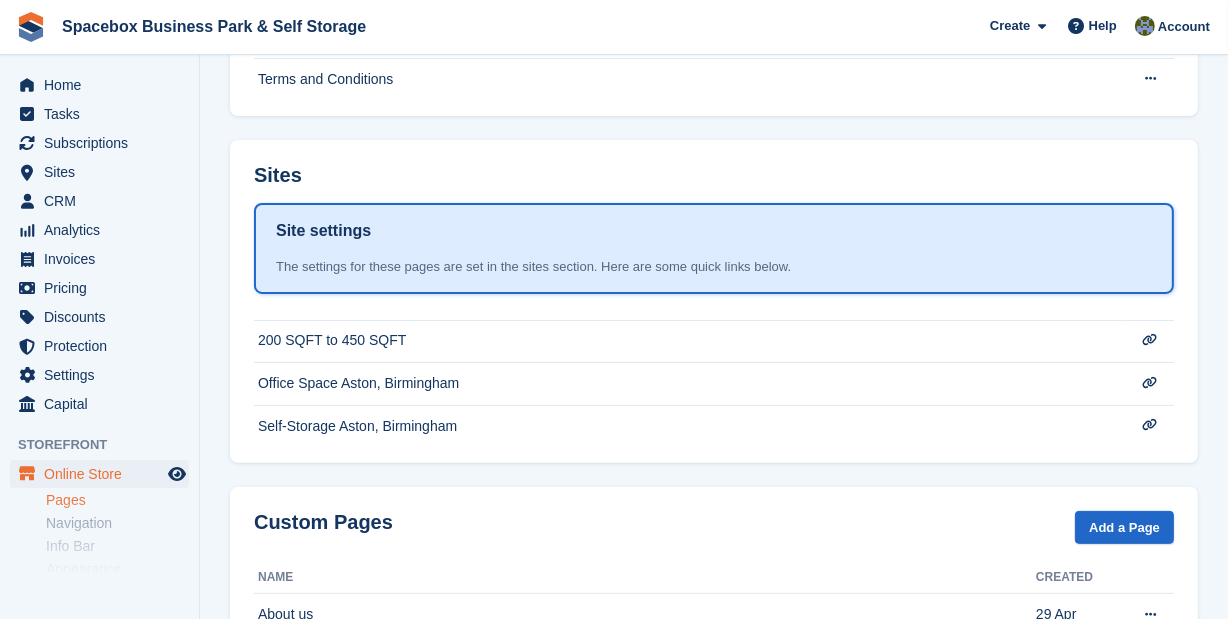 click on "Pages" at bounding box center [117, 500] 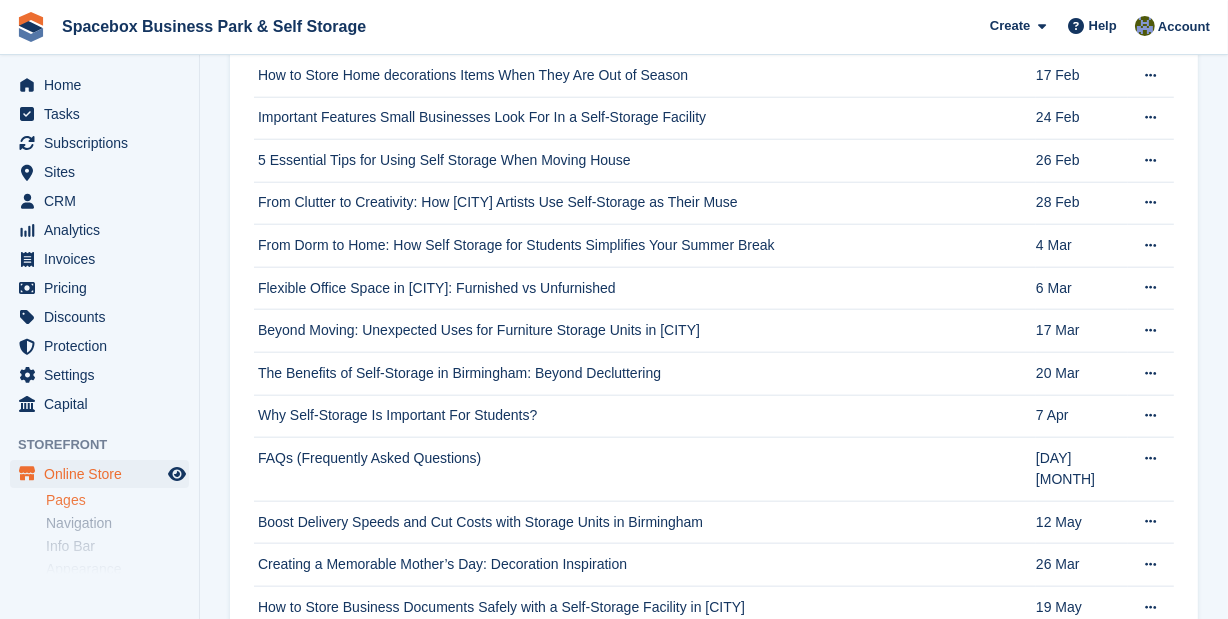 scroll, scrollTop: 8857, scrollLeft: 0, axis: vertical 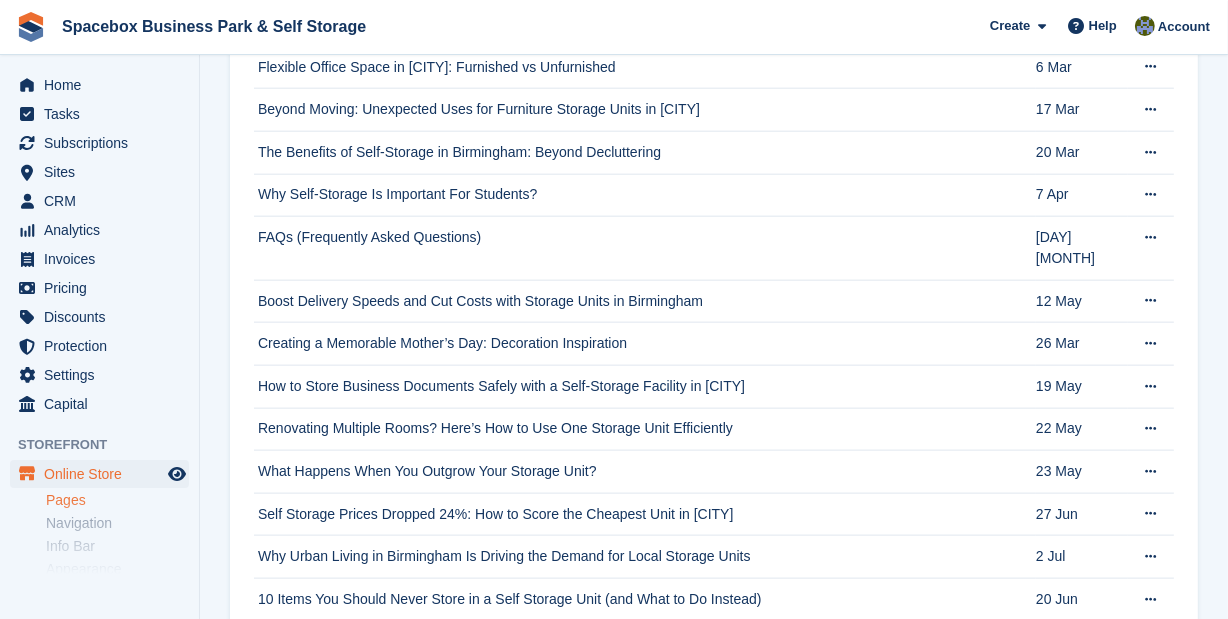 click on "24‑Hour & On‑Demand Storage in Birmingham: What You Need to Know" at bounding box center [645, 642] 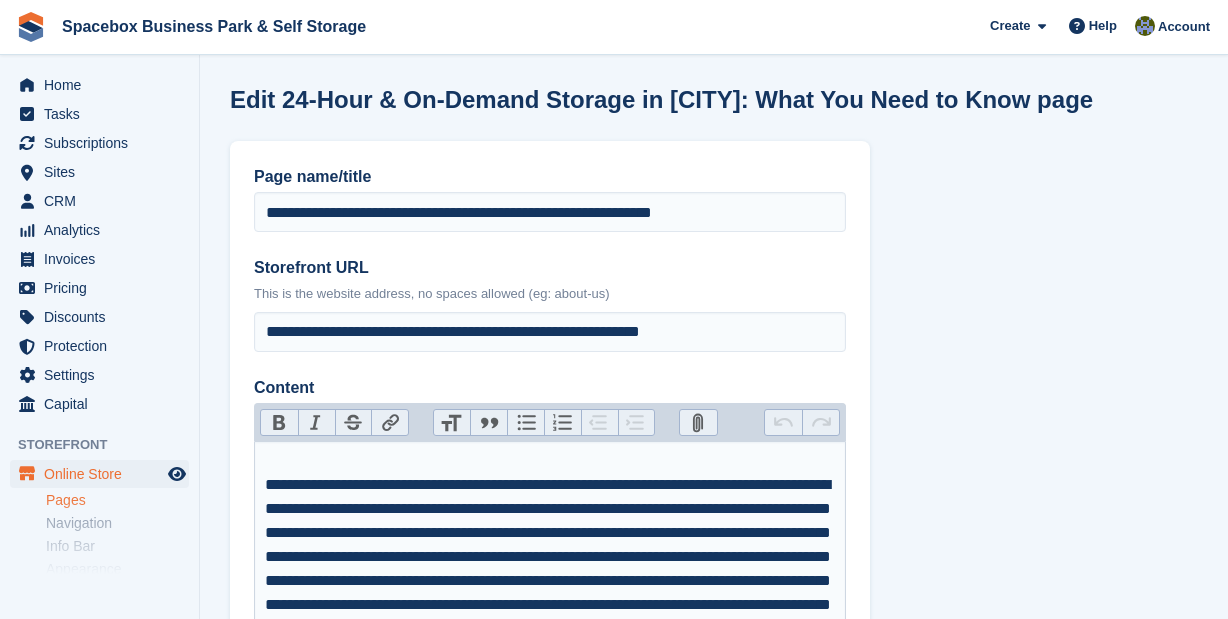 scroll, scrollTop: 0, scrollLeft: 0, axis: both 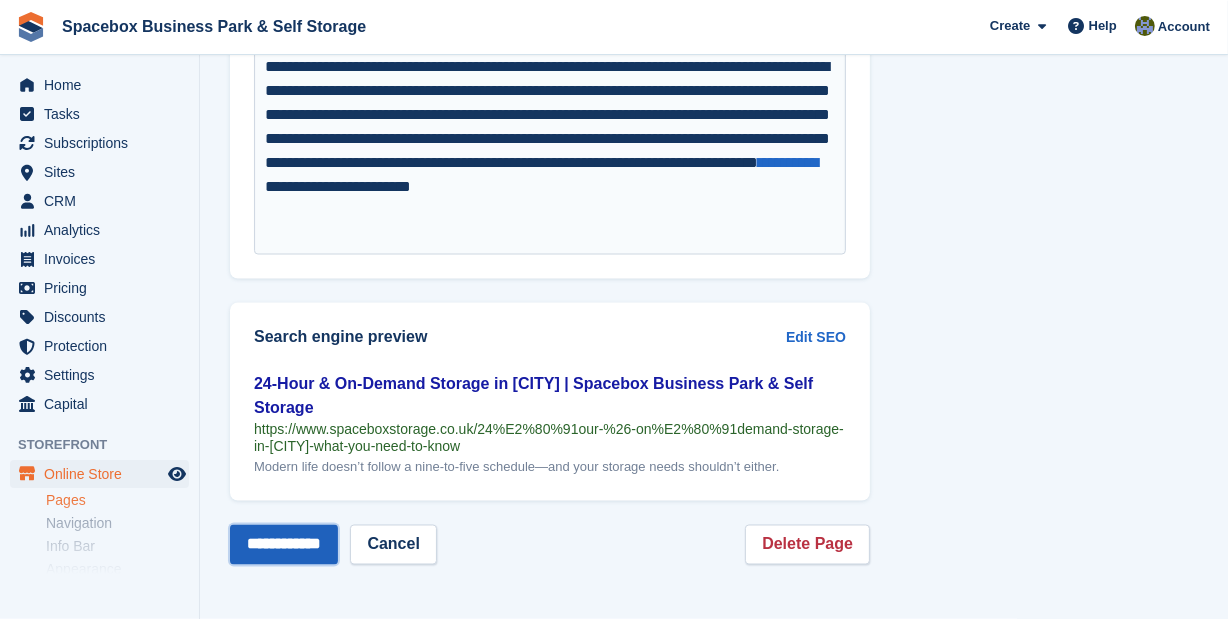 click on "**********" at bounding box center [284, 545] 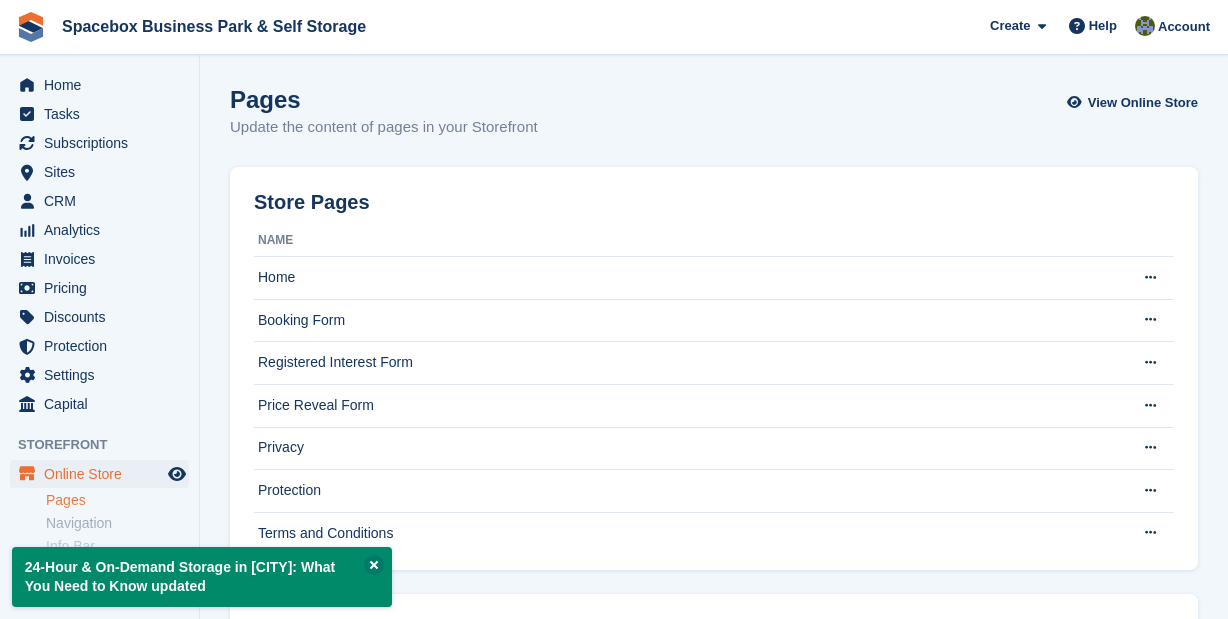 scroll, scrollTop: 0, scrollLeft: 0, axis: both 